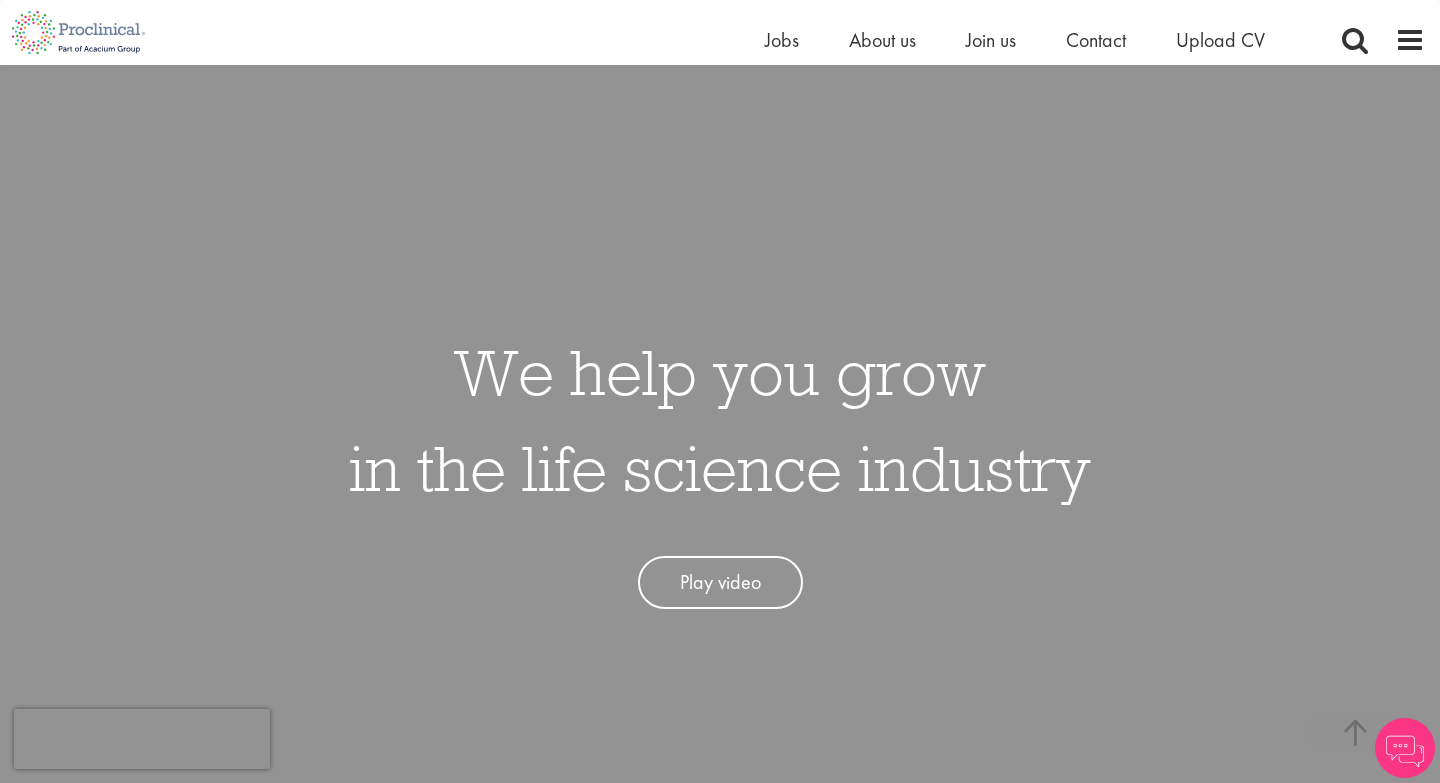 scroll, scrollTop: 550, scrollLeft: 0, axis: vertical 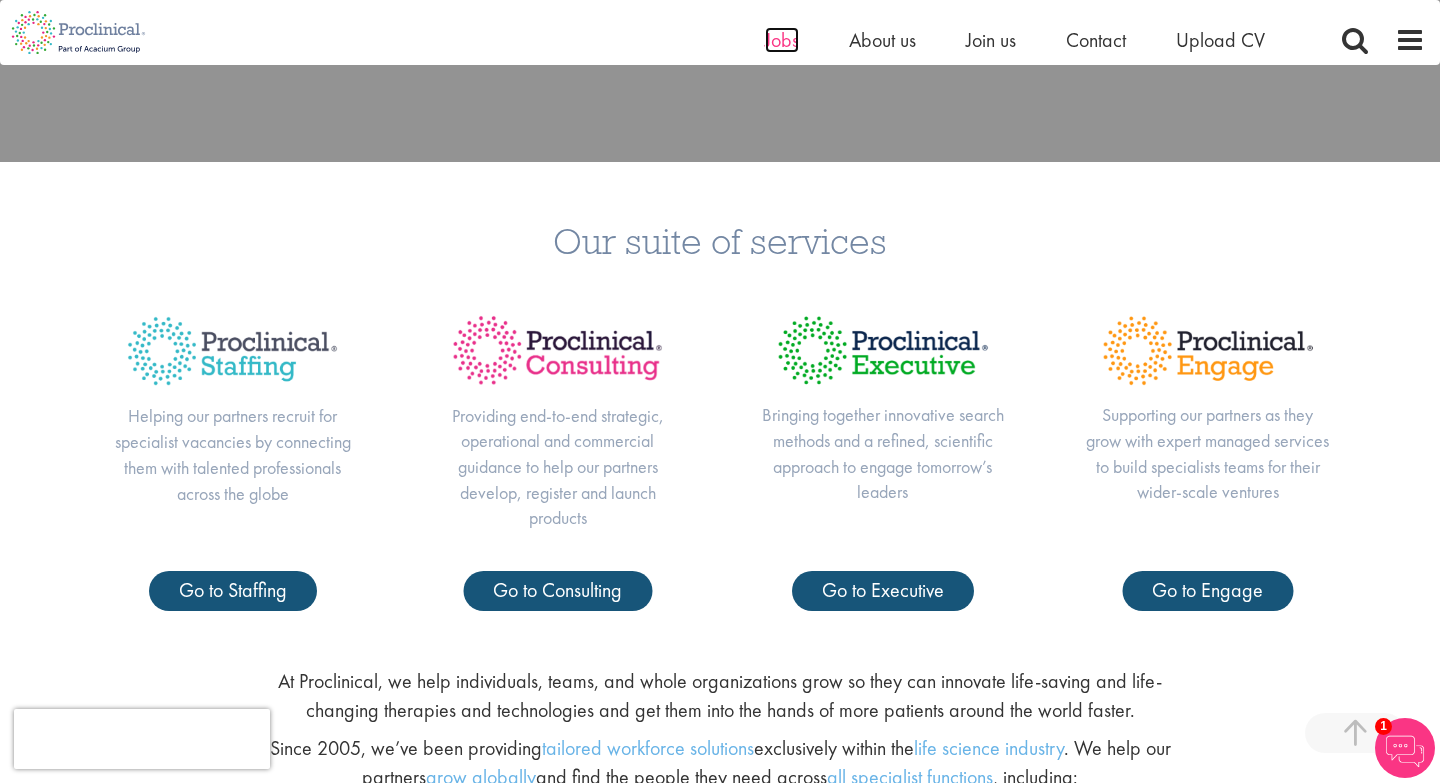 click on "Jobs" at bounding box center (782, 40) 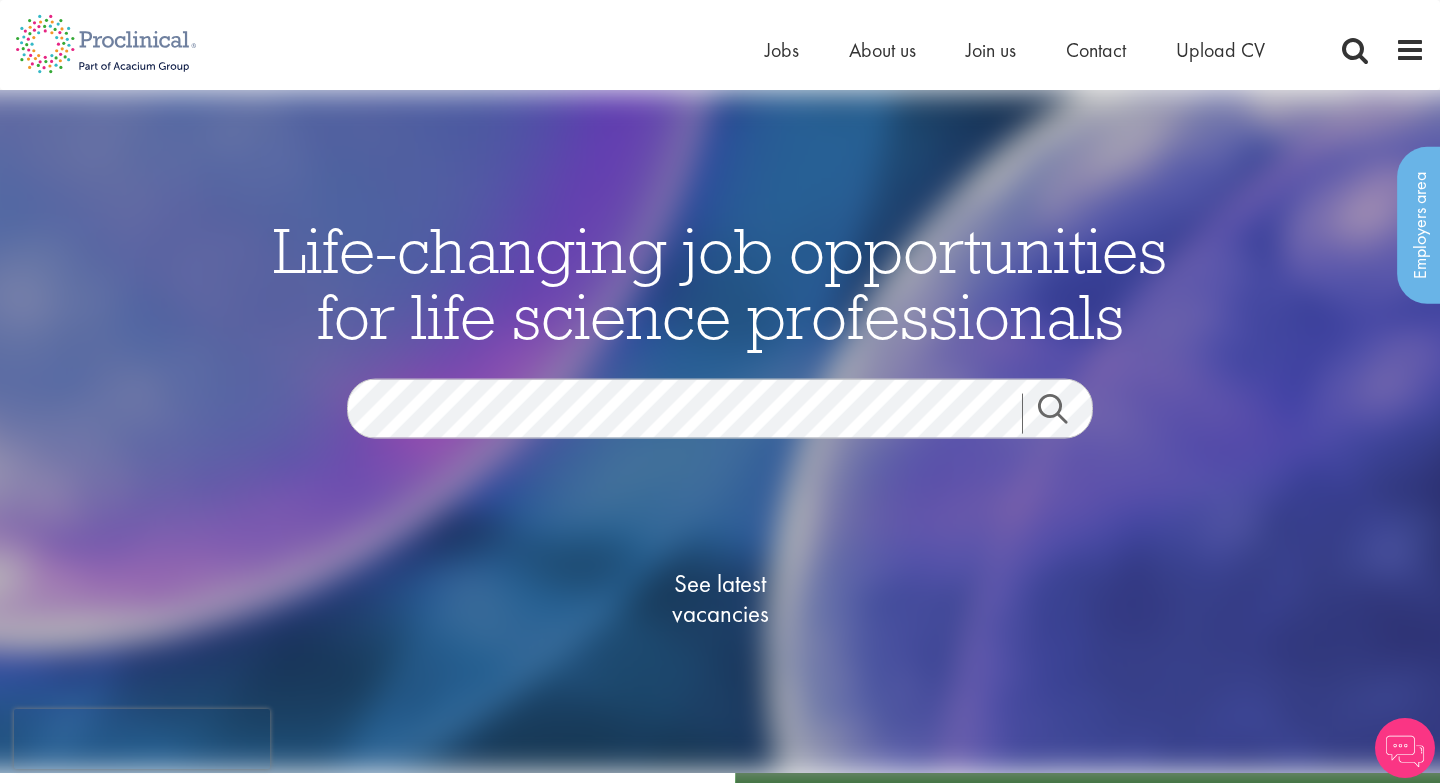 scroll, scrollTop: 0, scrollLeft: 0, axis: both 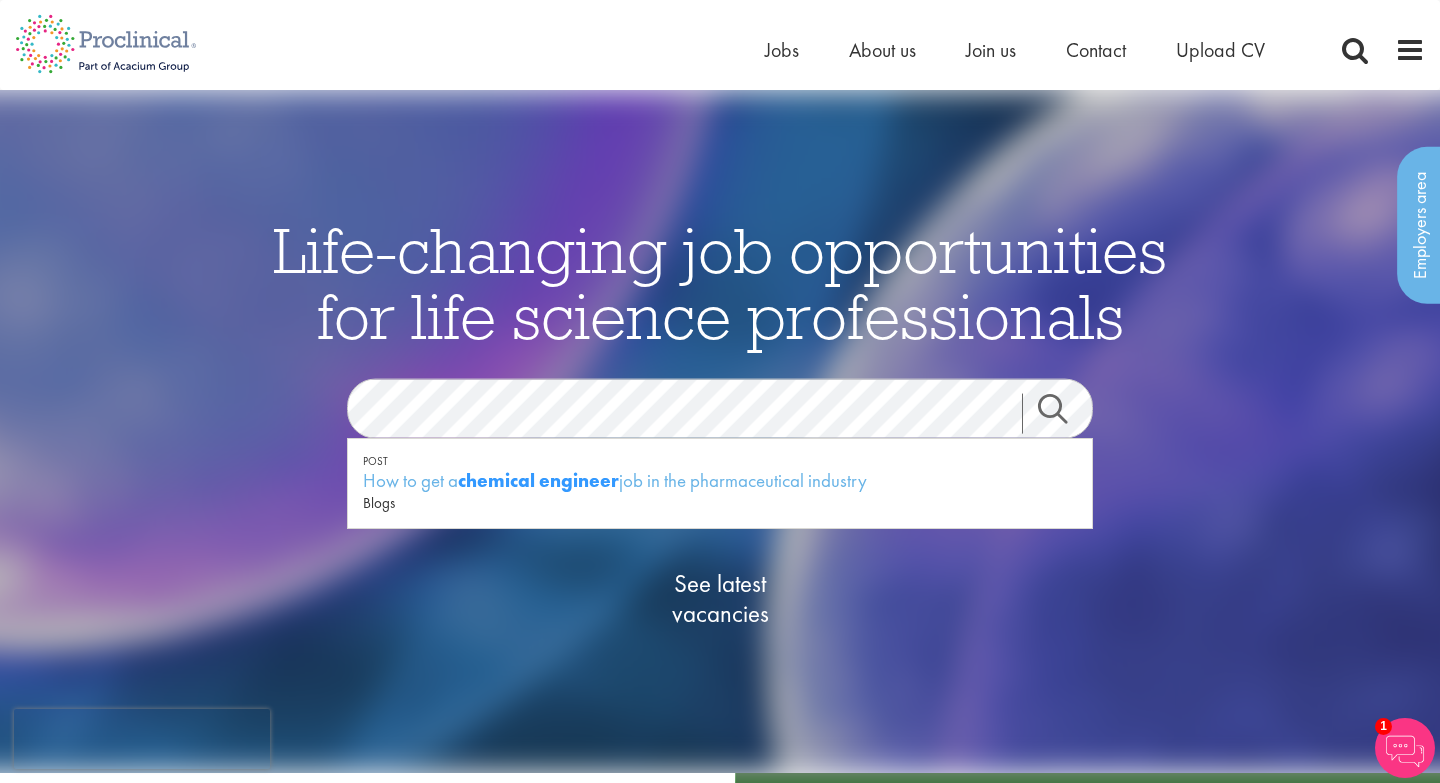 click on "Search" at bounding box center (1065, 413) 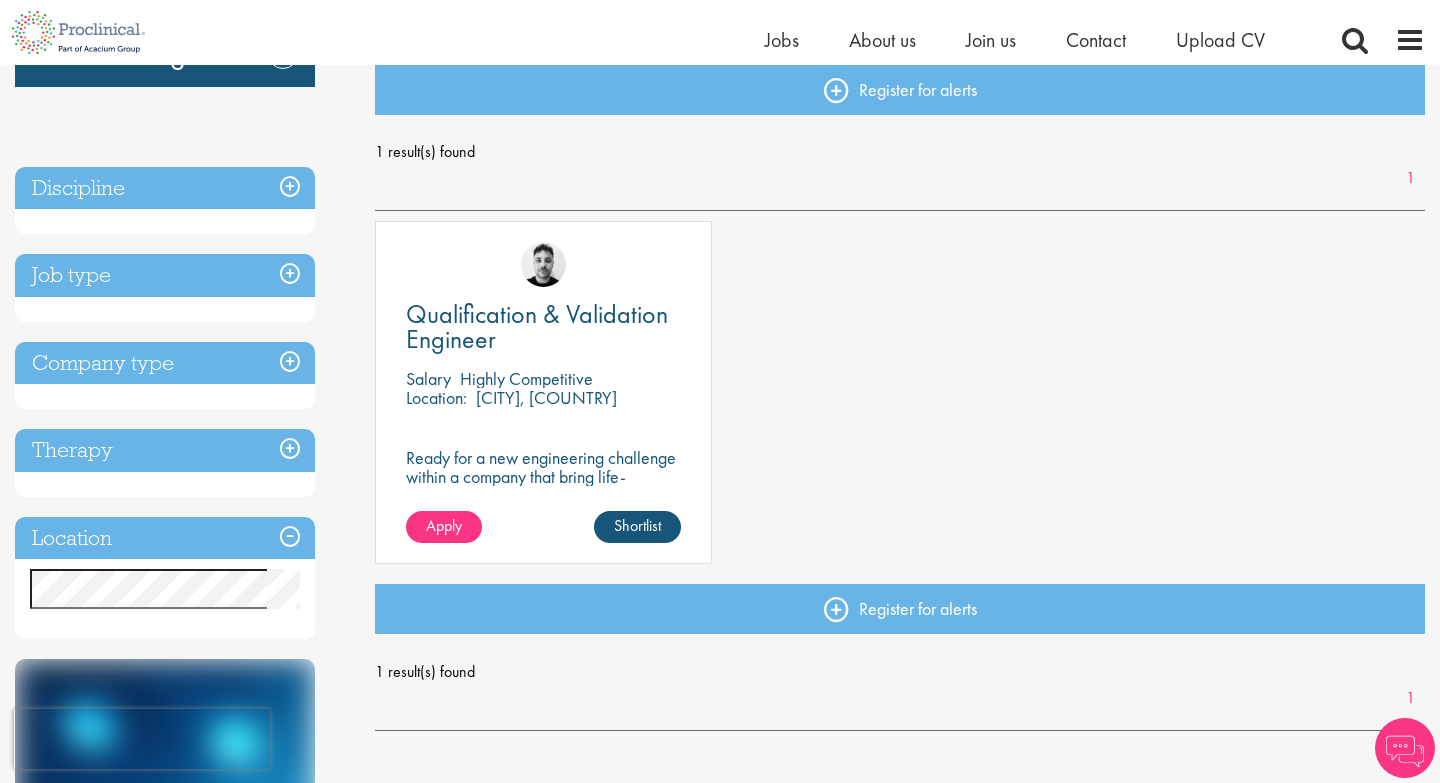 scroll, scrollTop: 0, scrollLeft: 0, axis: both 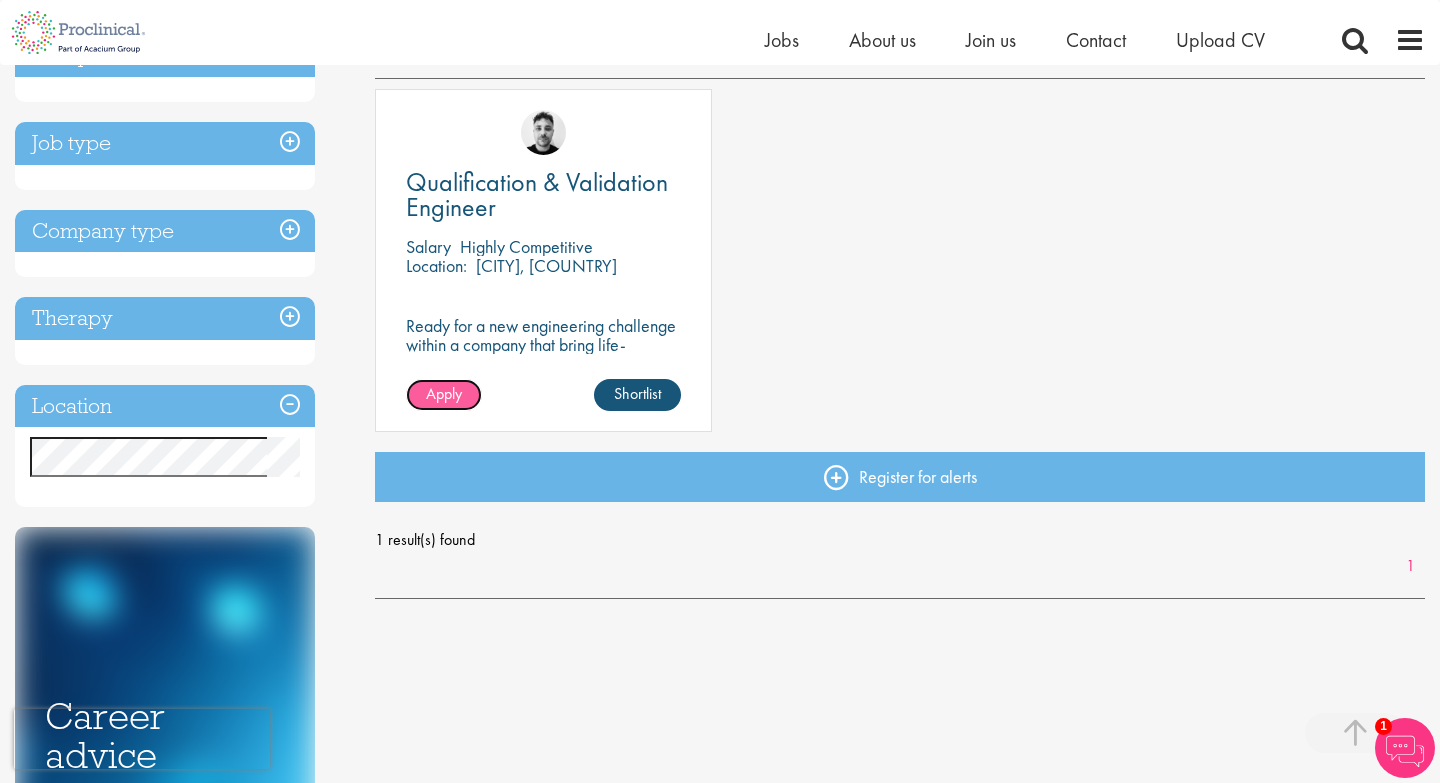 click on "Apply" at bounding box center (444, 395) 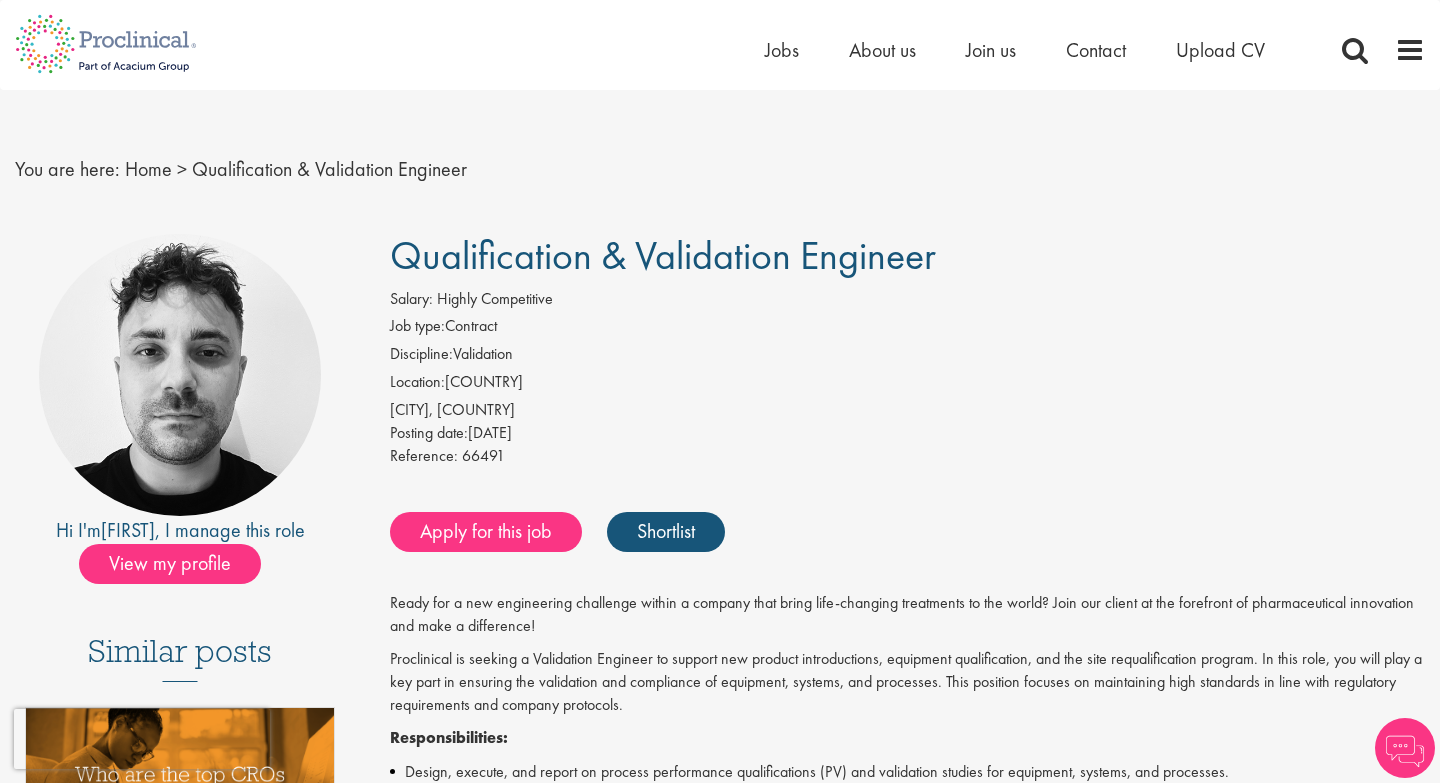 scroll, scrollTop: 0, scrollLeft: 0, axis: both 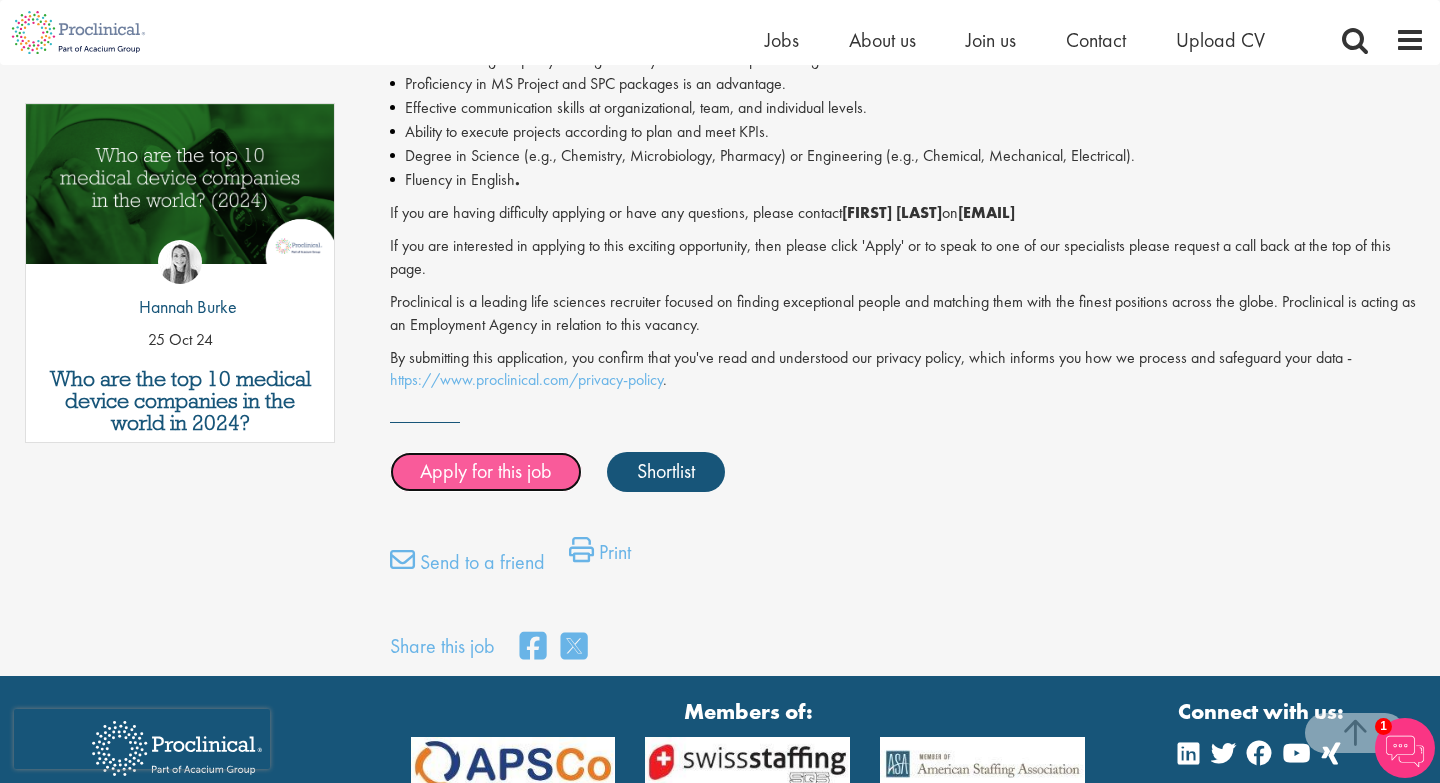 click on "Apply for this job" at bounding box center [486, 472] 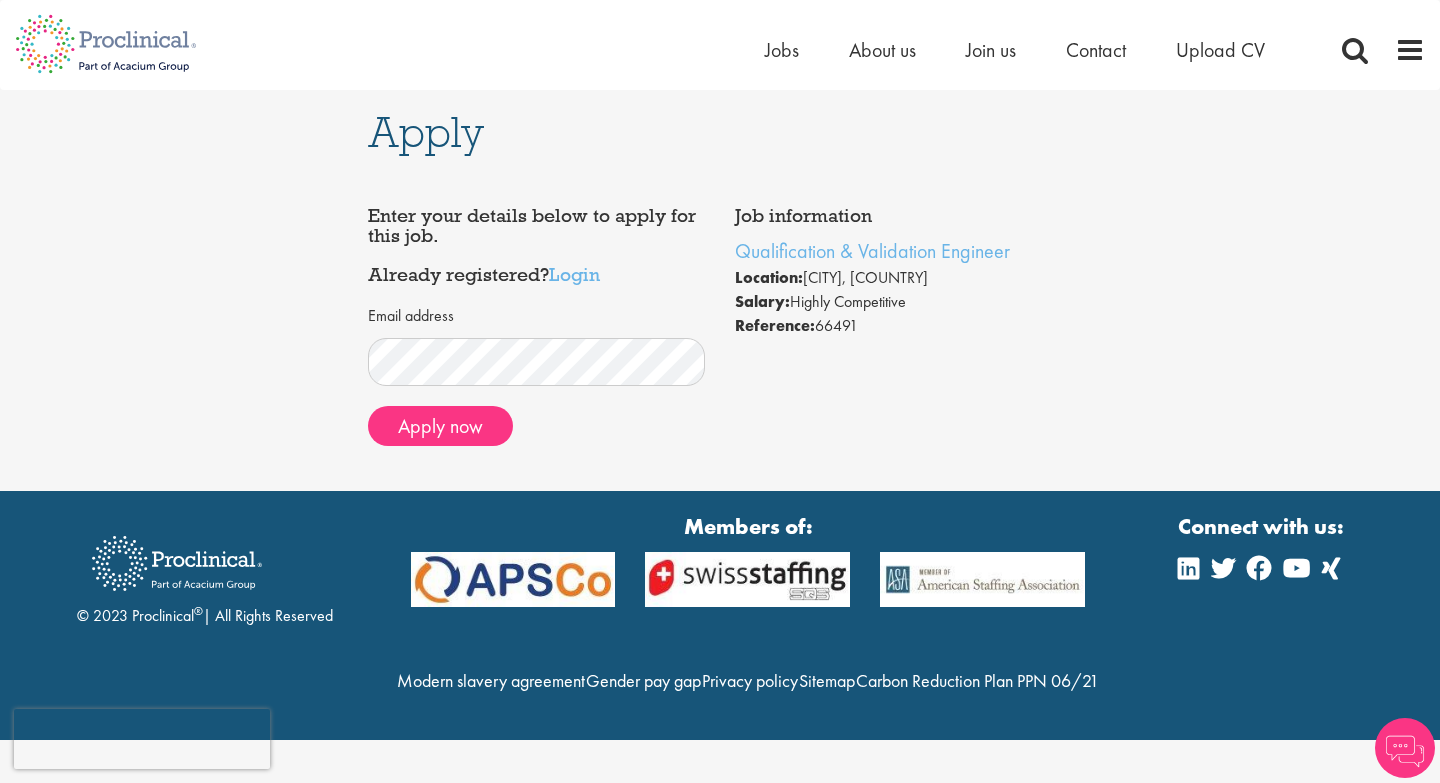scroll, scrollTop: 0, scrollLeft: 0, axis: both 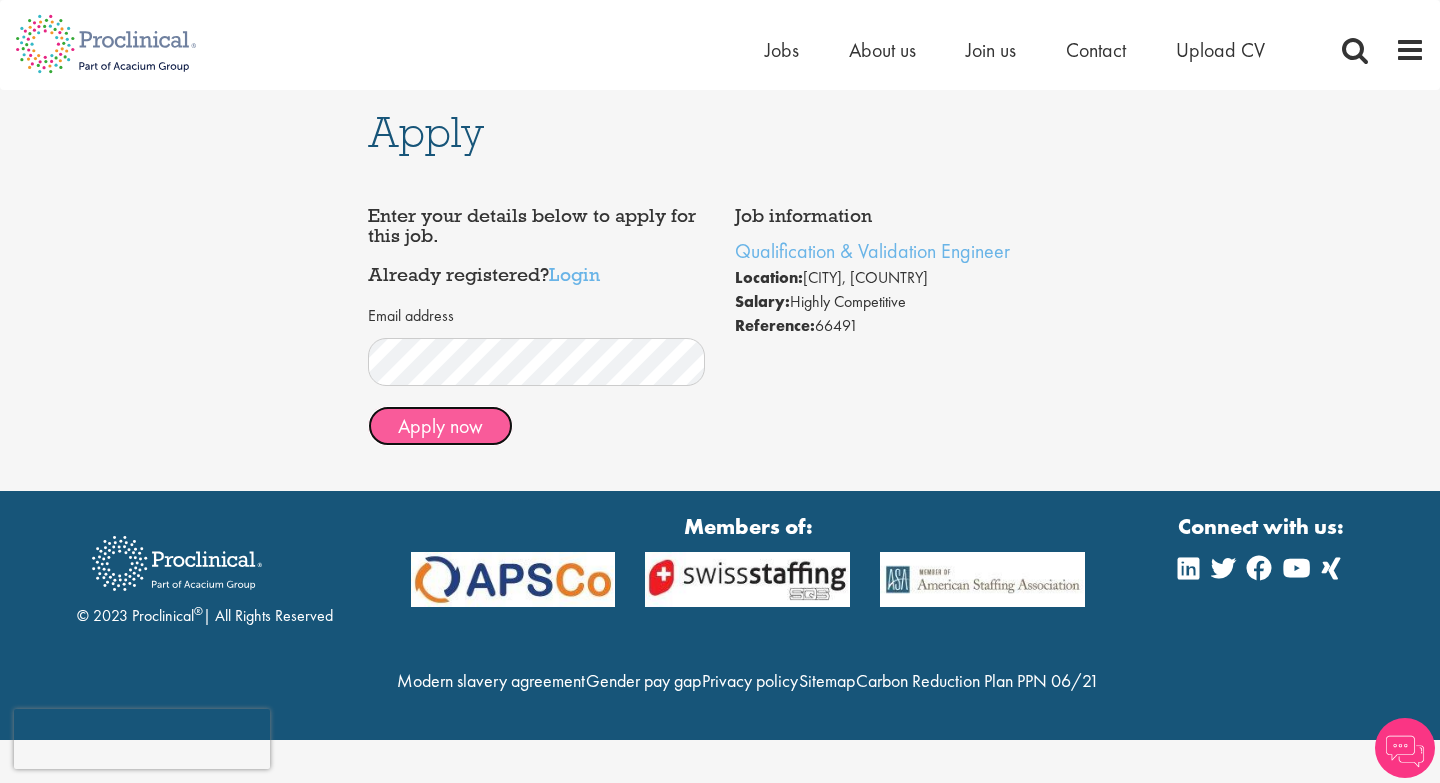 click on "Apply now" at bounding box center (440, 426) 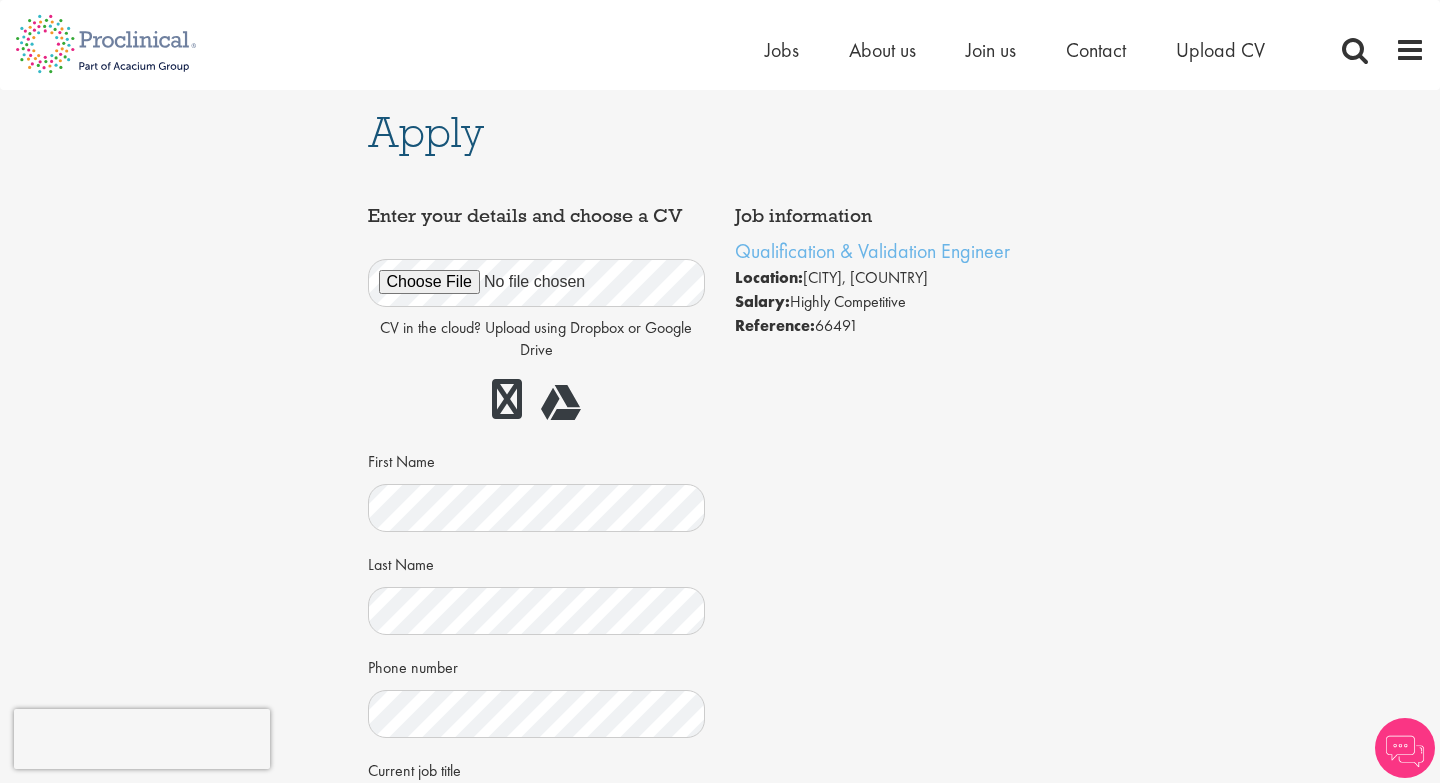 scroll, scrollTop: 0, scrollLeft: 0, axis: both 